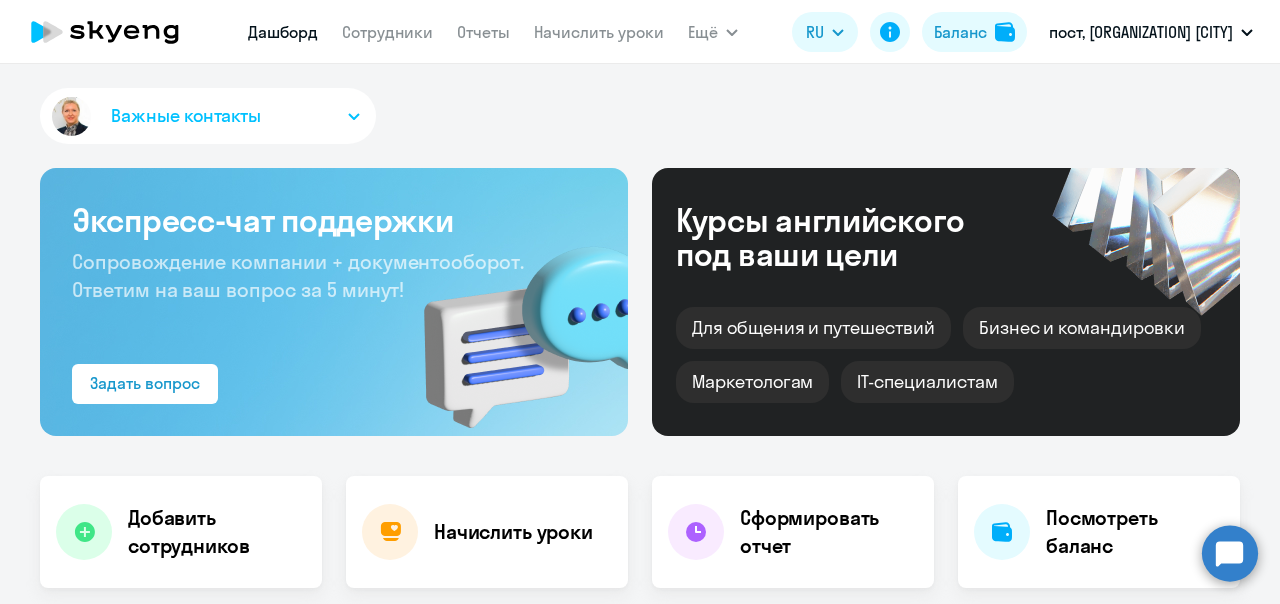 select on "30" 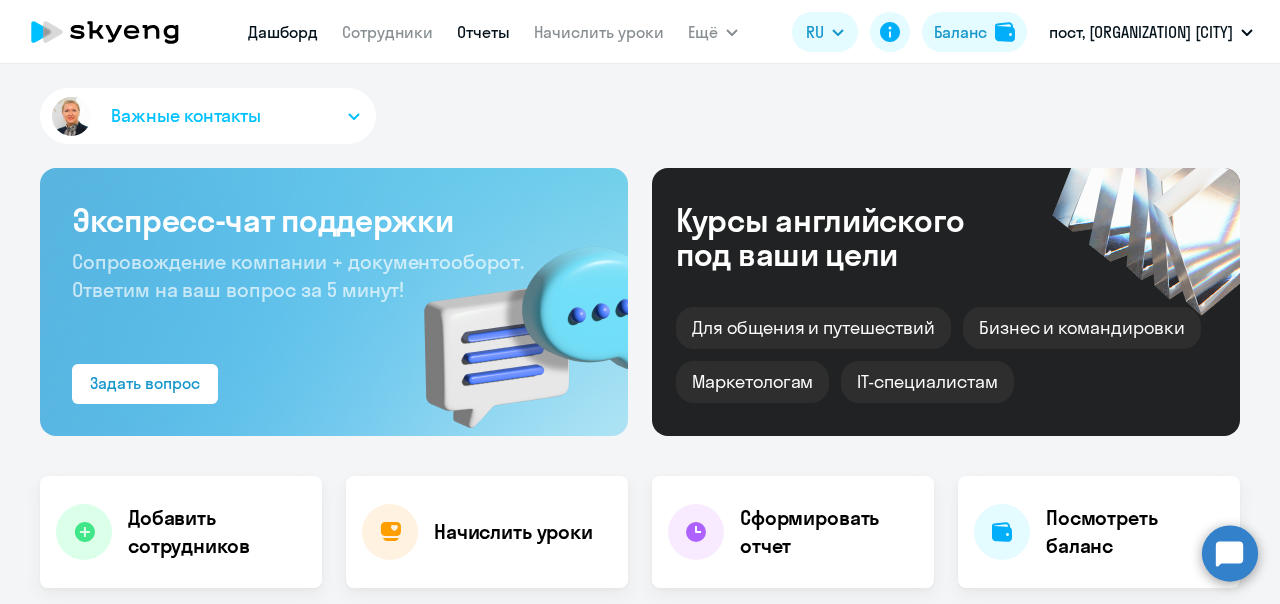 click on "Отчеты" at bounding box center [483, 32] 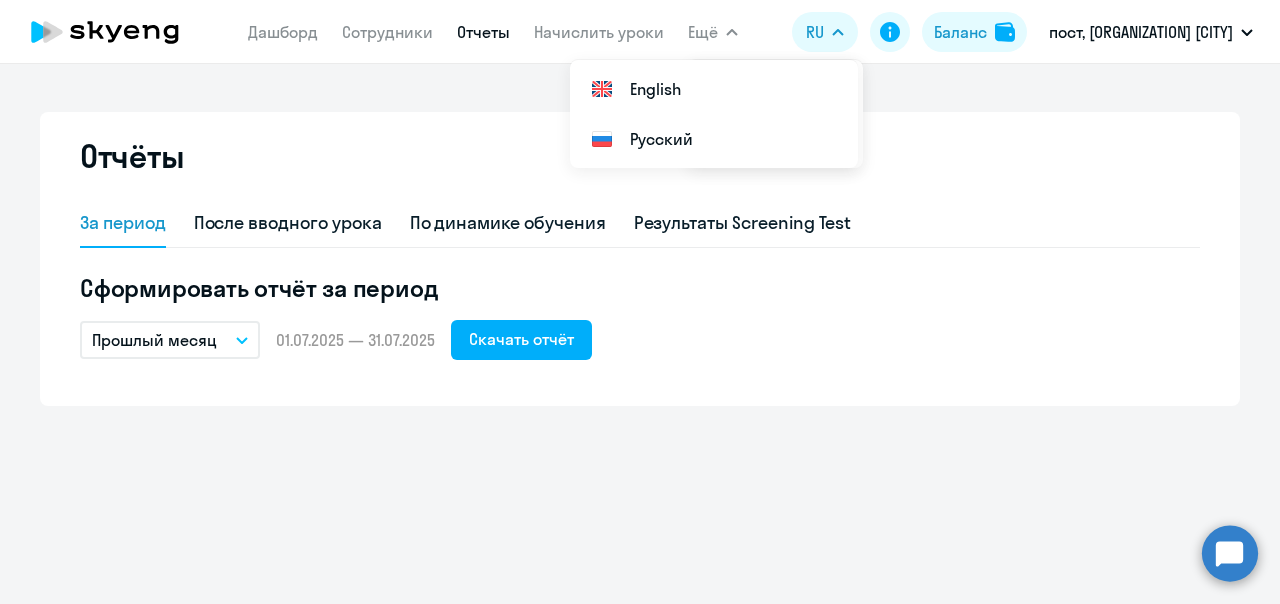 click on "Прошлый месяц
–  [DATE] — [DATE]   Скачать отчёт" 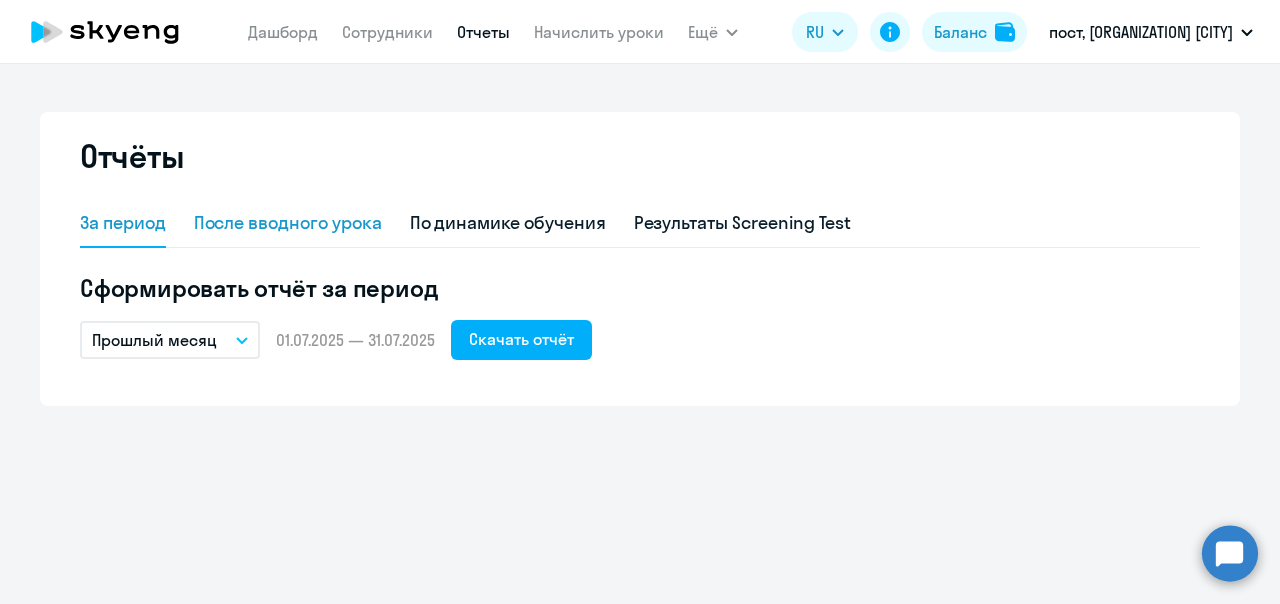 click on "После вводного урока" 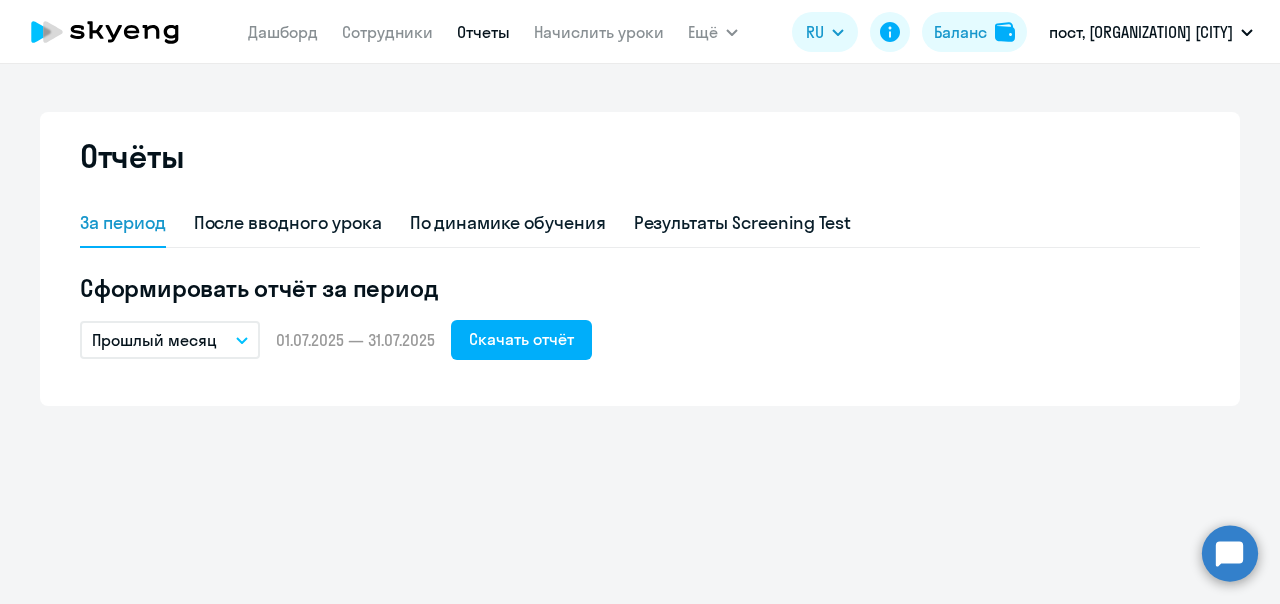select on "10" 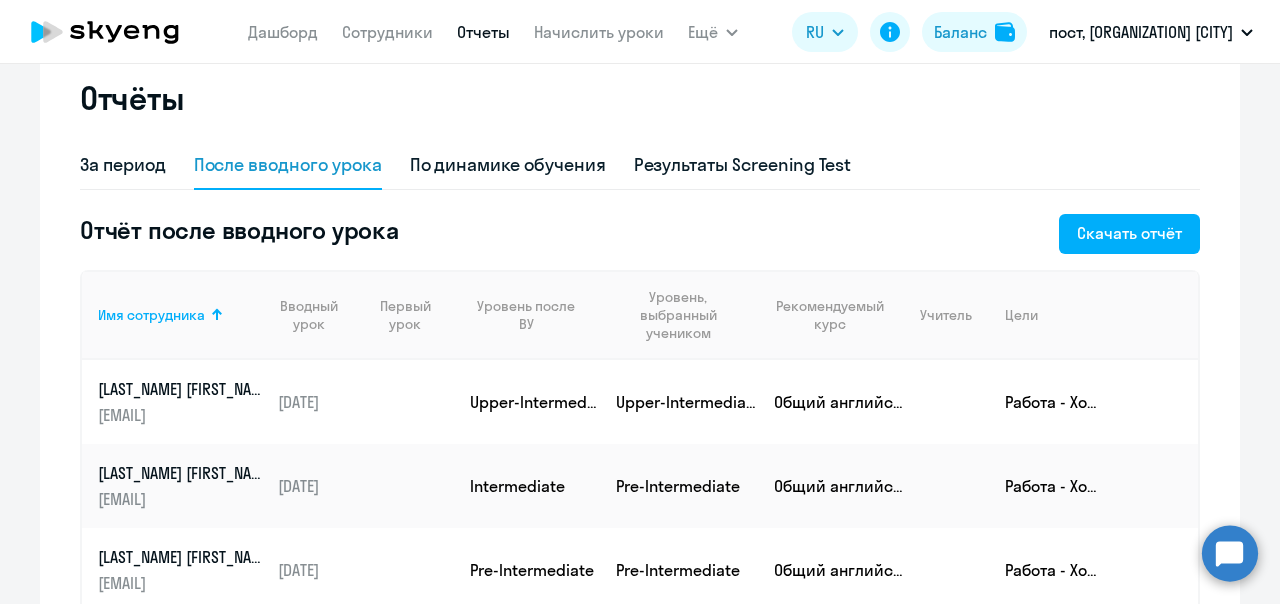 scroll, scrollTop: 100, scrollLeft: 0, axis: vertical 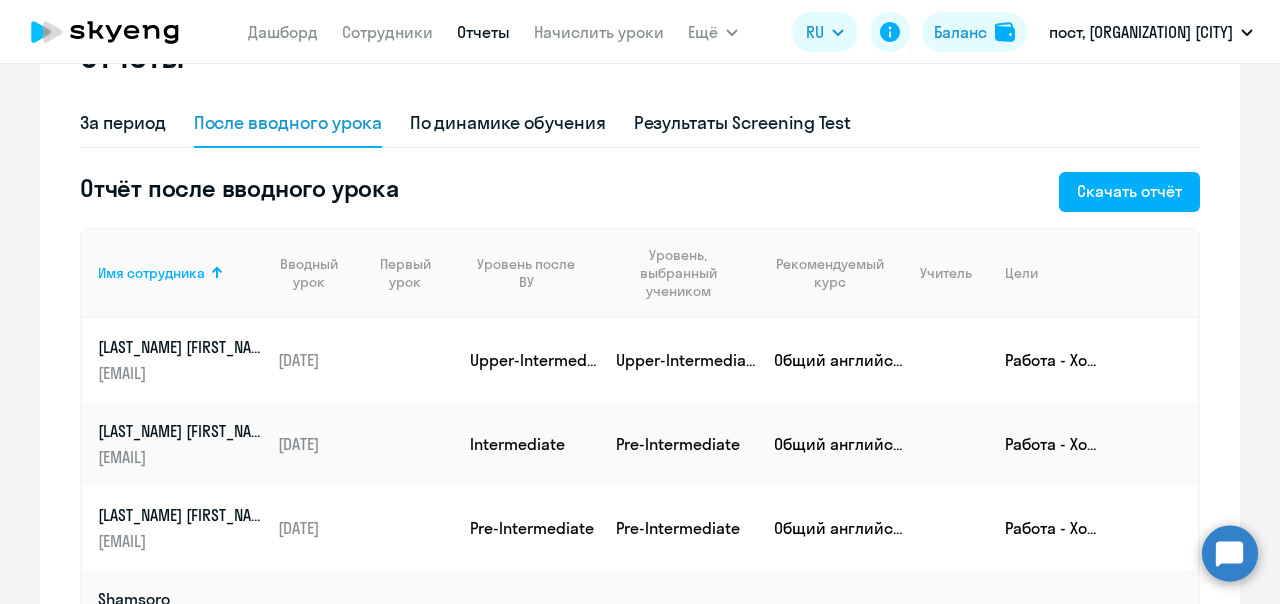 click on "Дашборд
Сотрудники
Отчеты
Начислить уроки" 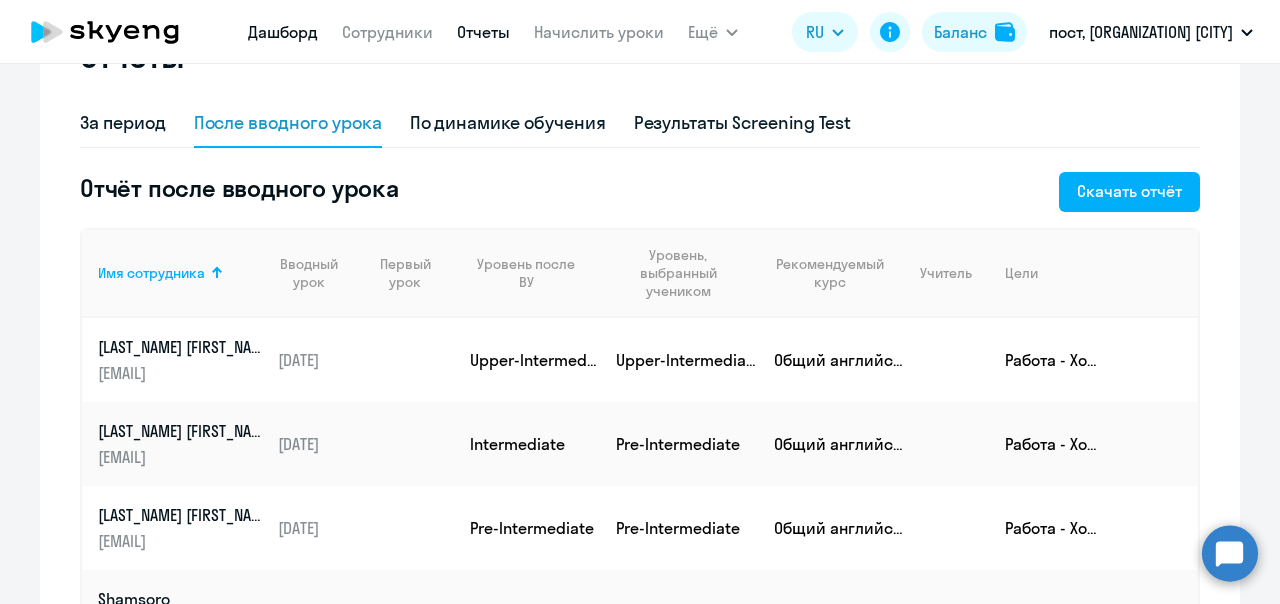 click on "Дашборд" at bounding box center (283, 32) 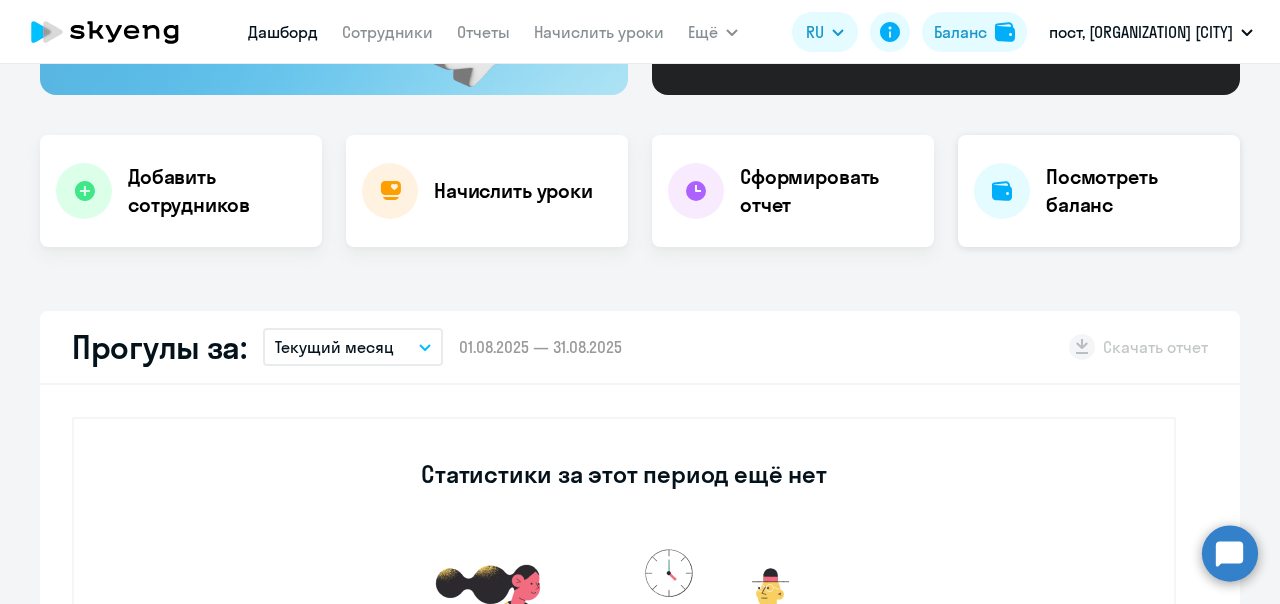 scroll, scrollTop: 240, scrollLeft: 0, axis: vertical 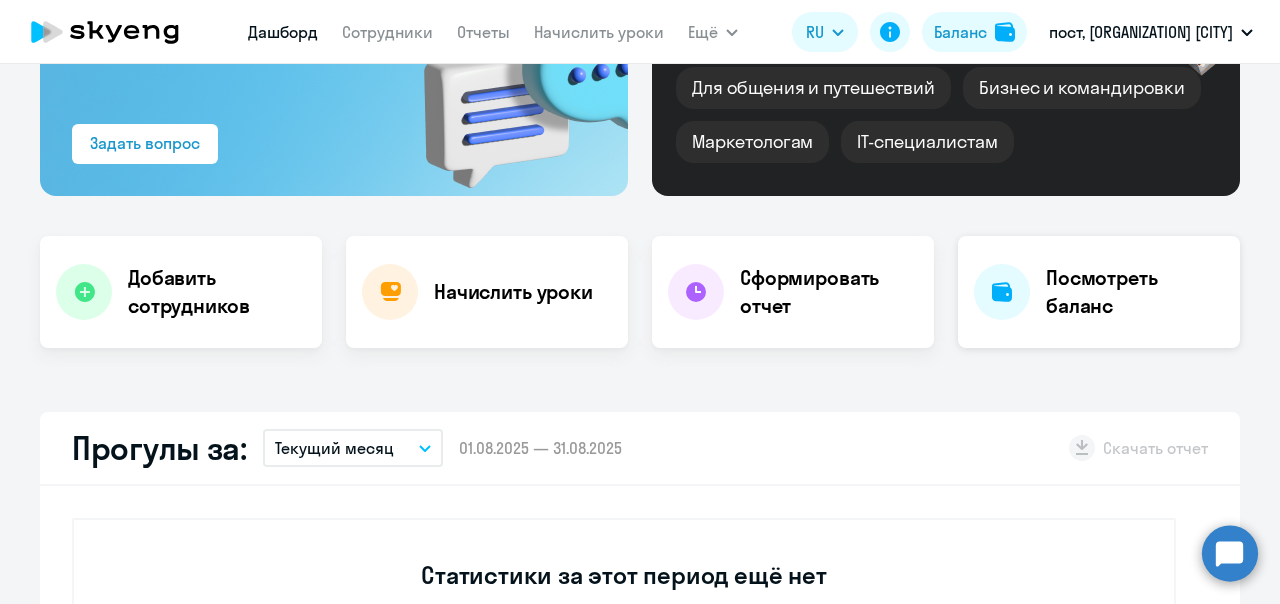 select on "30" 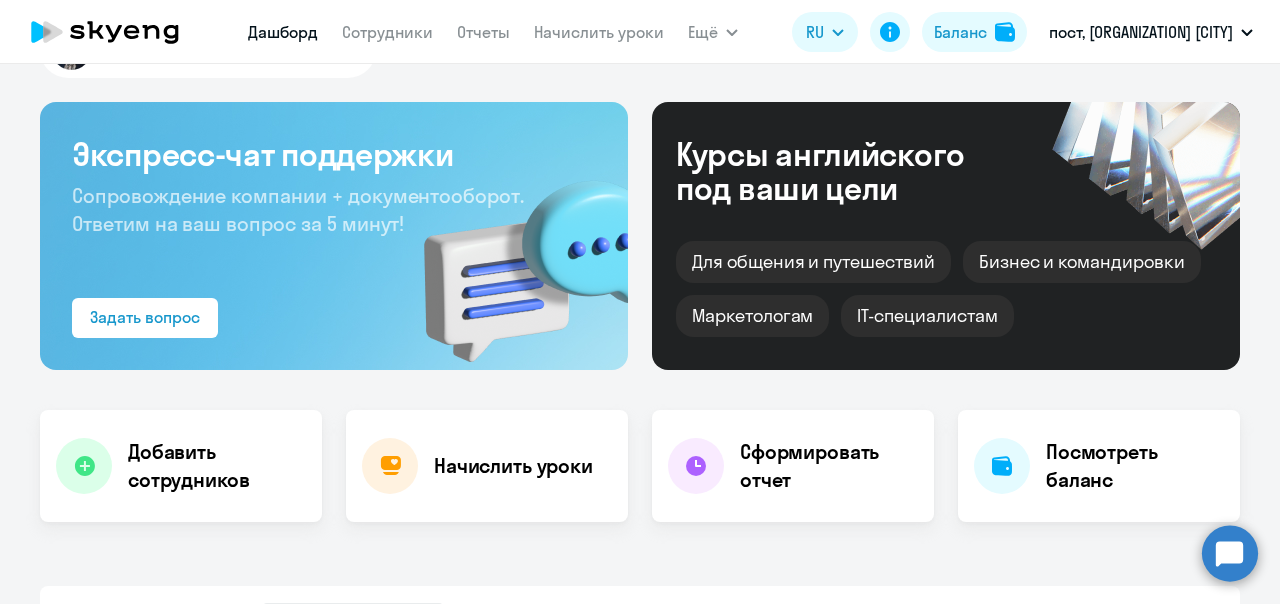 scroll, scrollTop: 0, scrollLeft: 0, axis: both 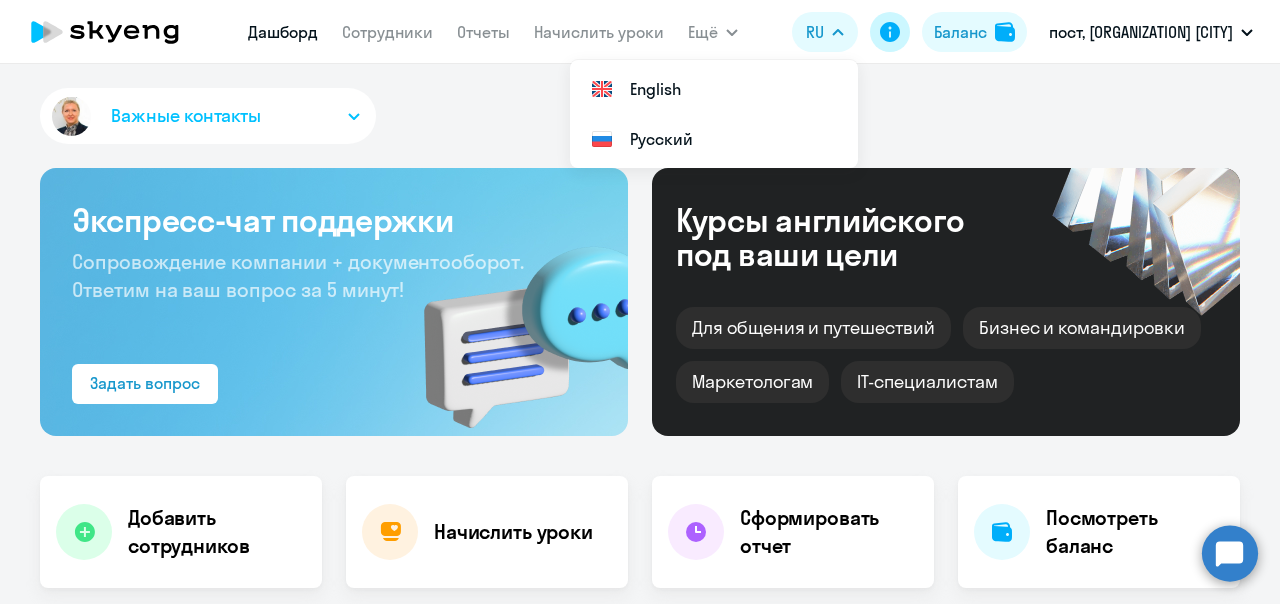 click 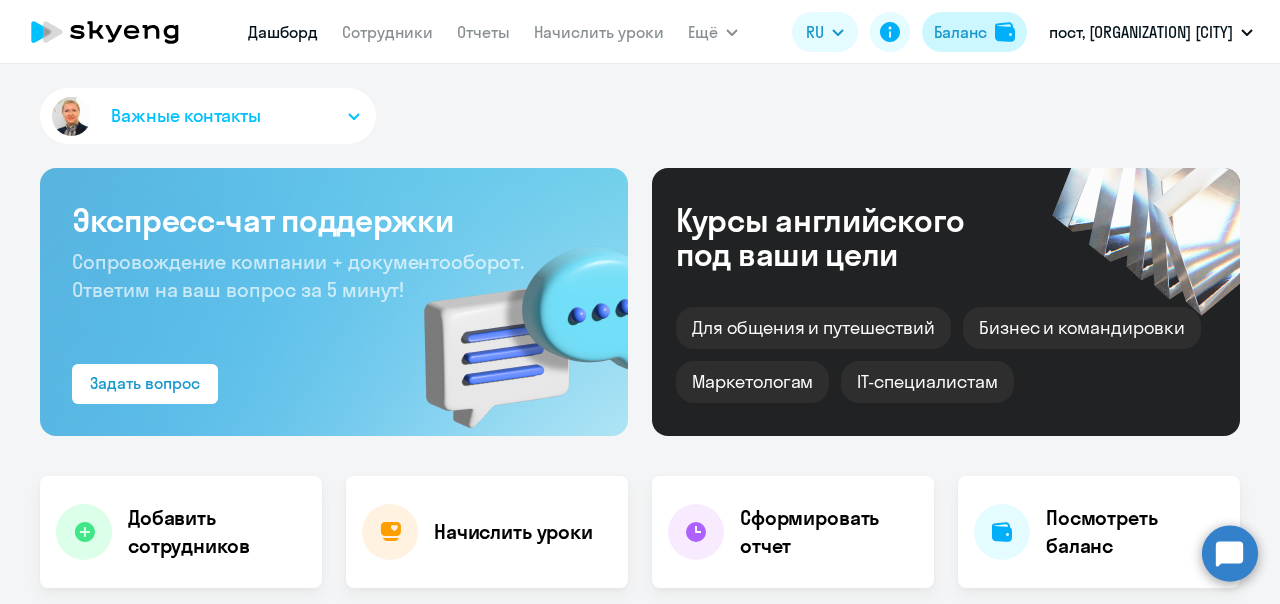 click on "Баланс" 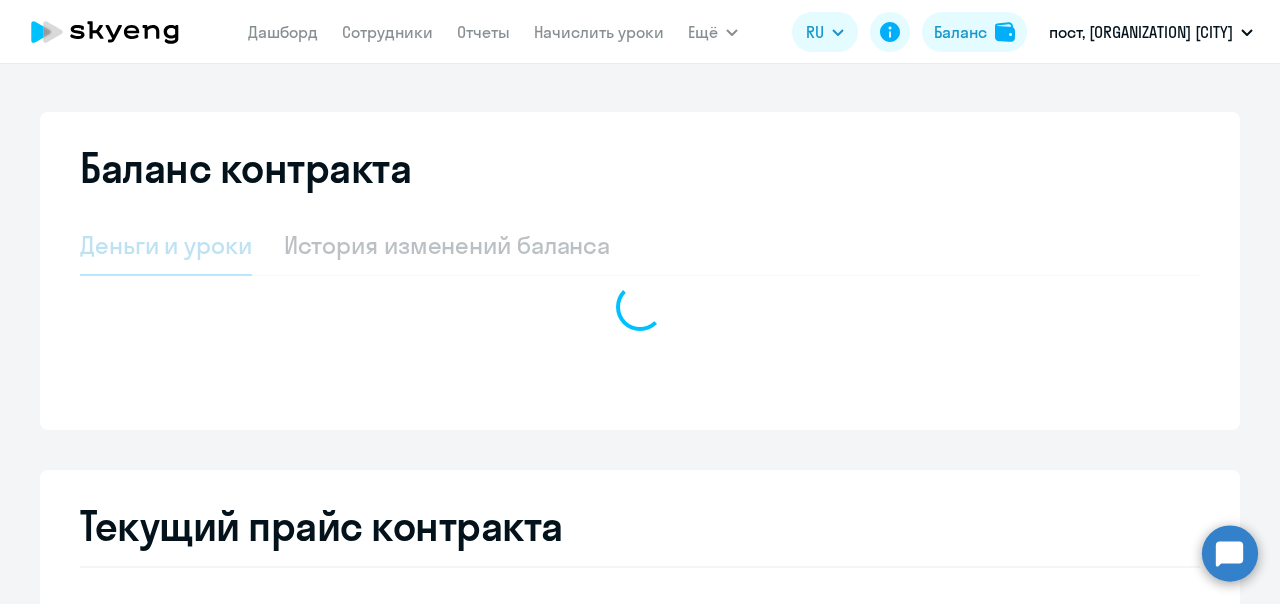 select on "english_adult_not_native_speaker" 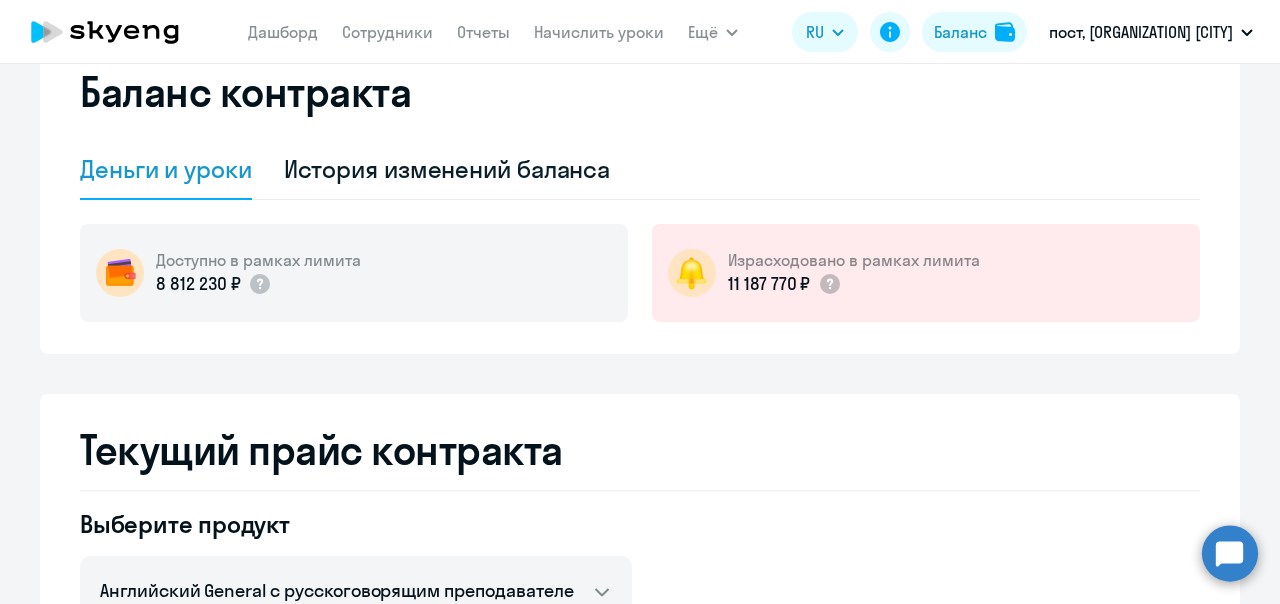 scroll, scrollTop: 0, scrollLeft: 0, axis: both 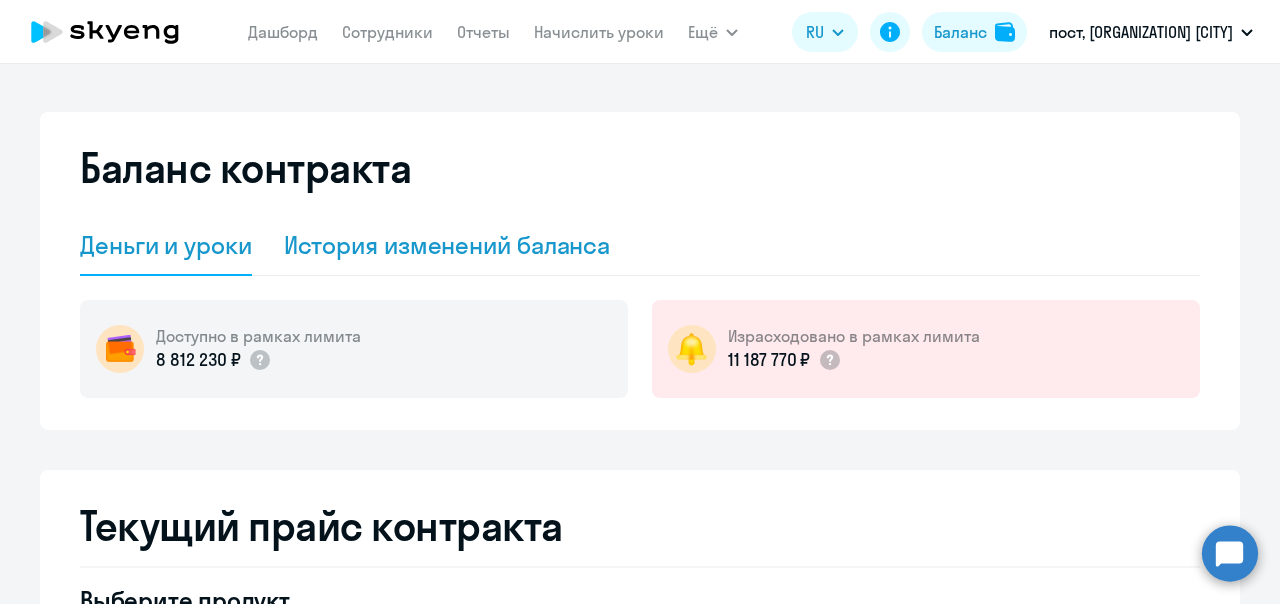 click on "История изменений баланса" 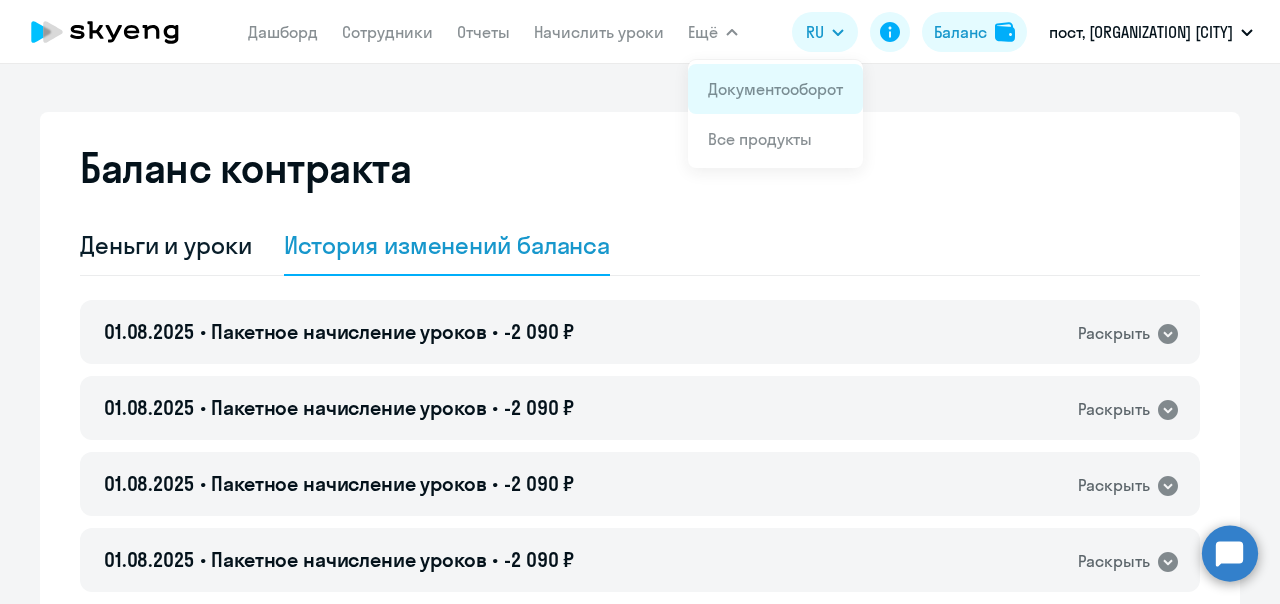 click on "Документооборот" at bounding box center (775, 89) 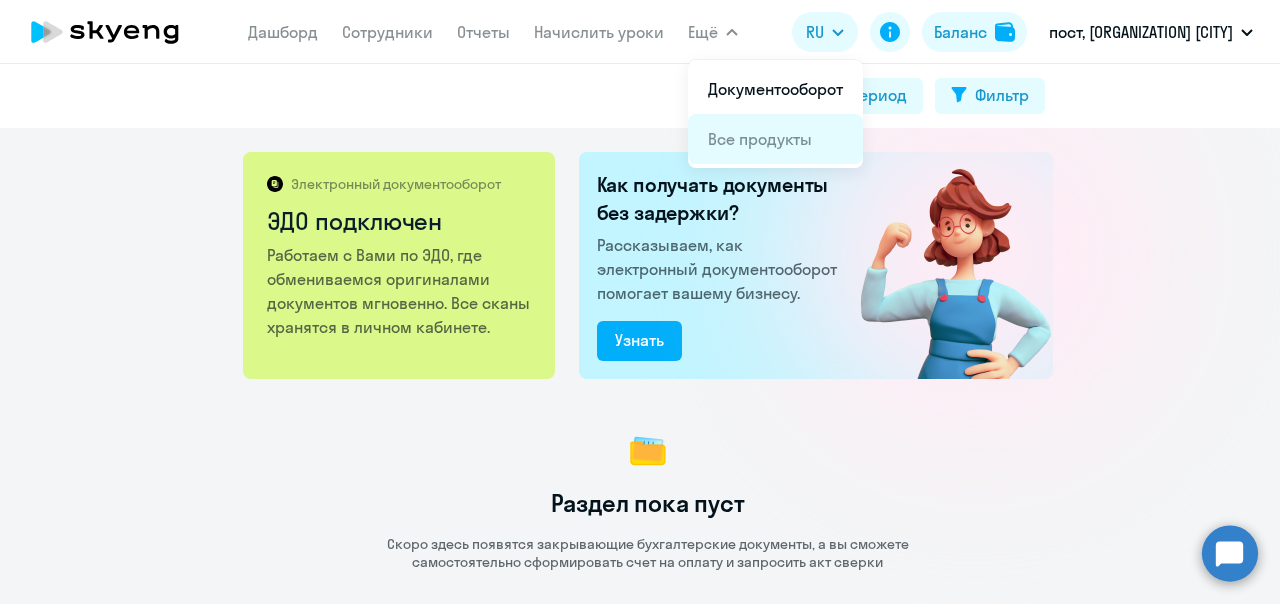 click on "Все продукты" at bounding box center (760, 139) 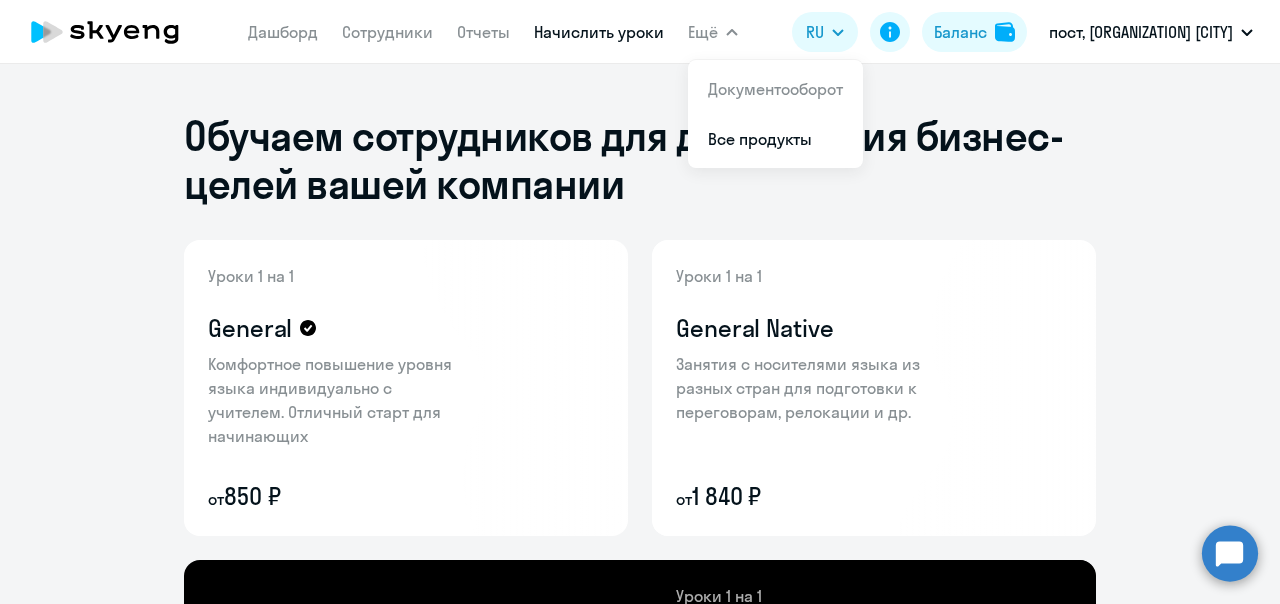 click on "Начислить уроки" at bounding box center (599, 32) 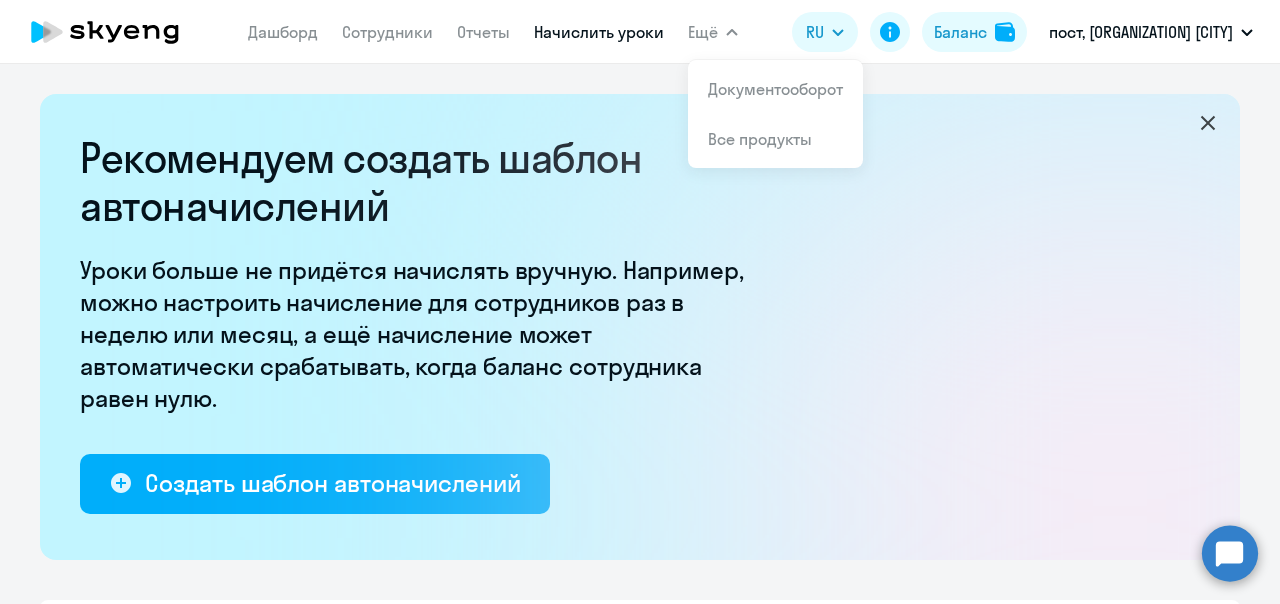 select on "10" 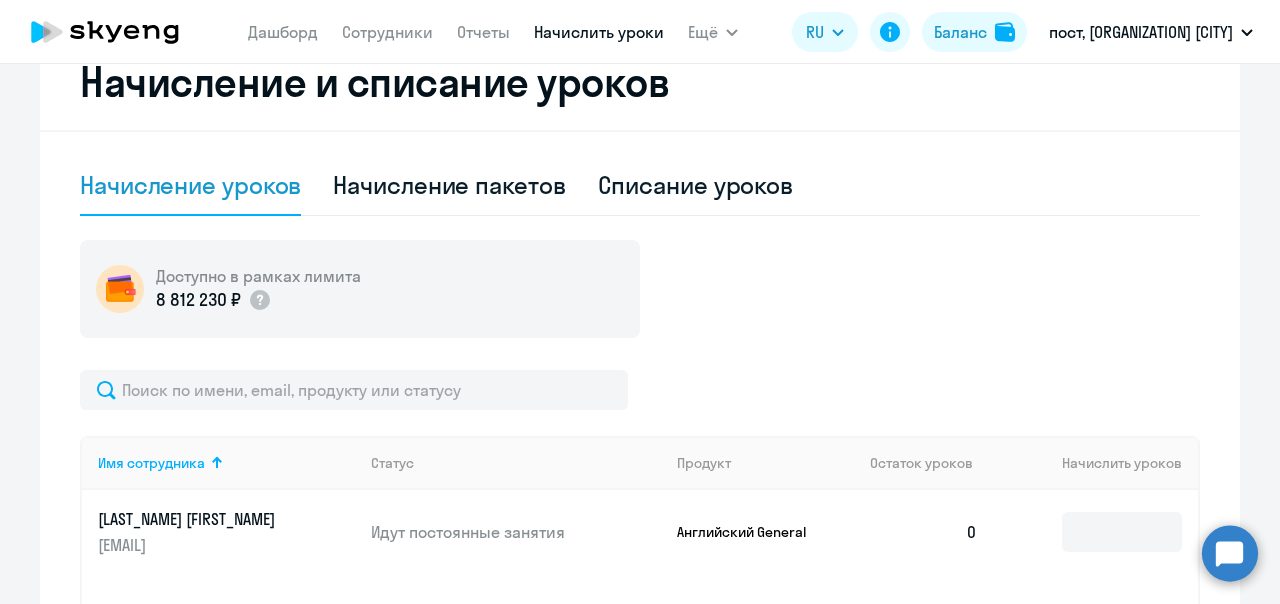 scroll, scrollTop: 666, scrollLeft: 0, axis: vertical 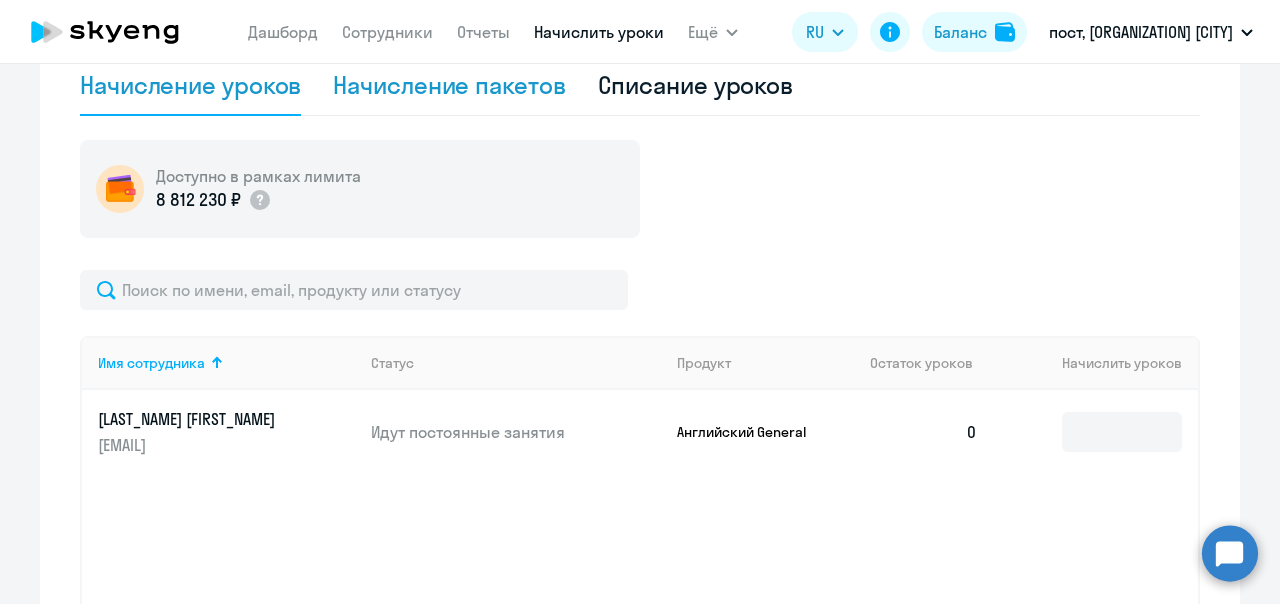 click on "Начисление пакетов" 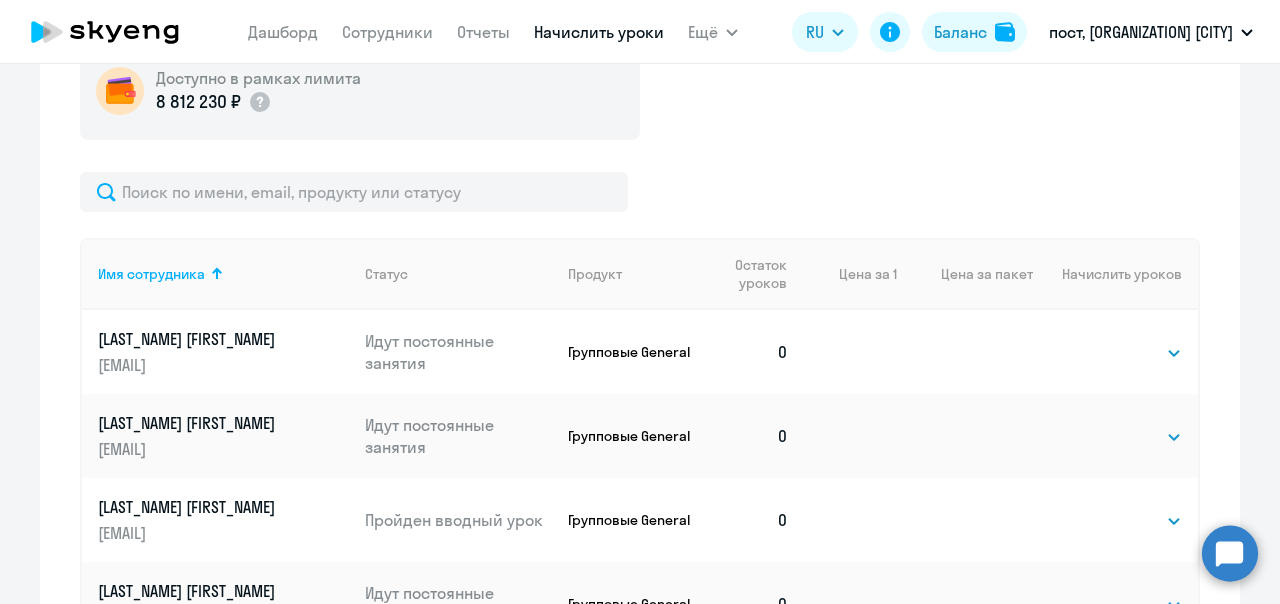 scroll, scrollTop: 966, scrollLeft: 0, axis: vertical 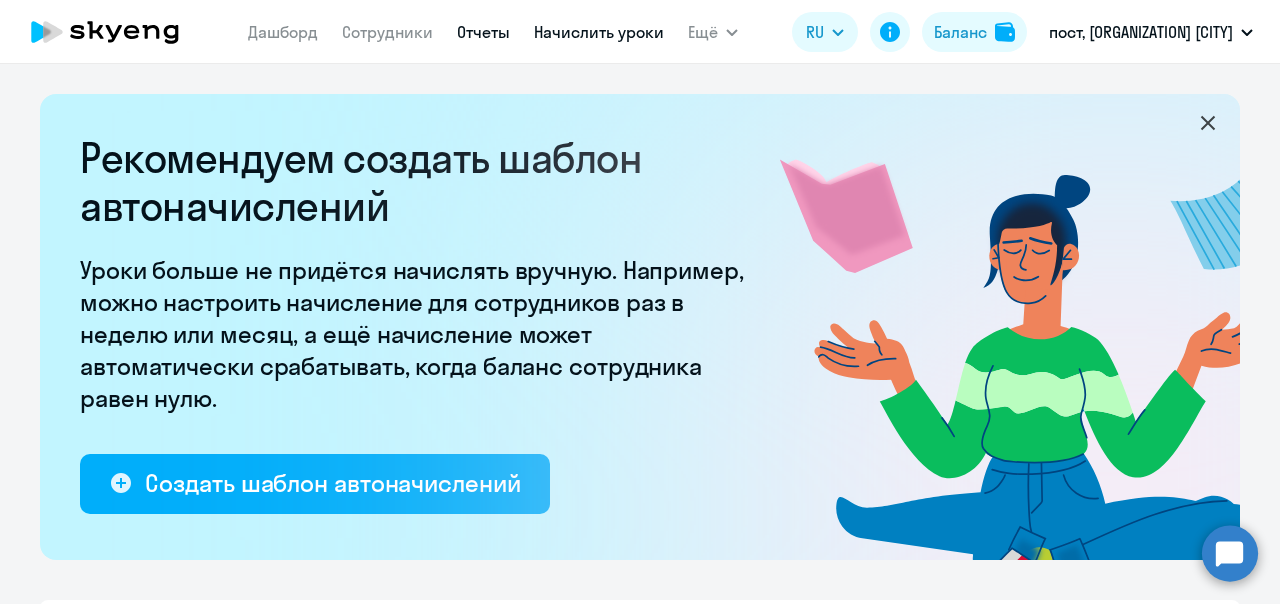 click on "Отчеты" at bounding box center (483, 32) 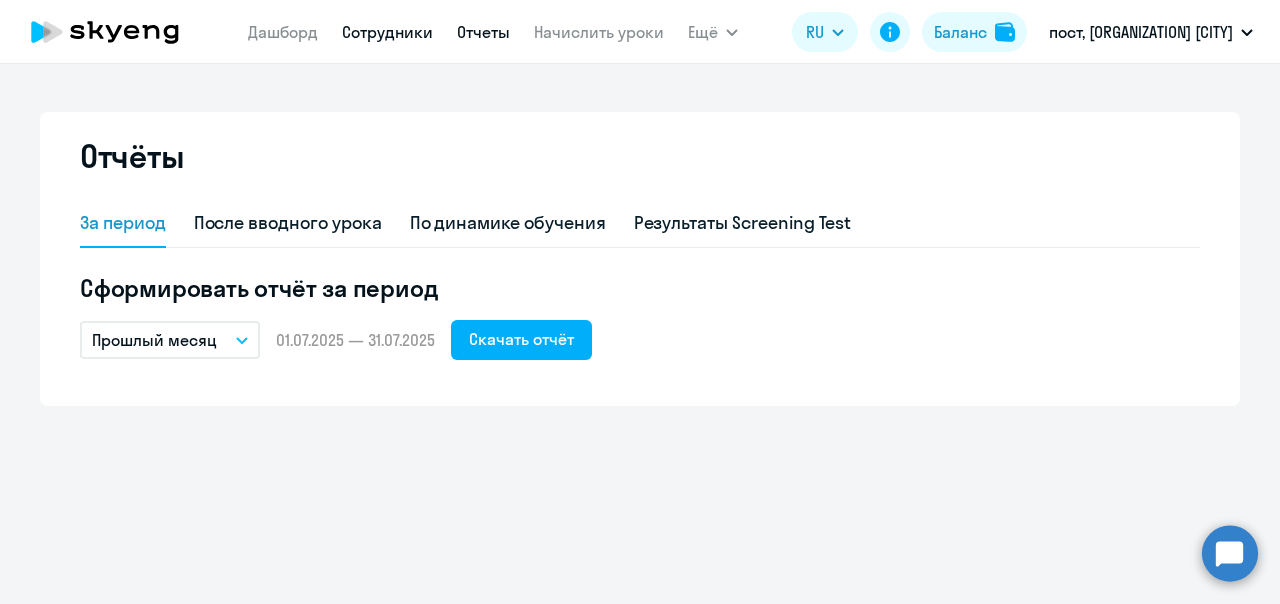 click on "Сотрудники" at bounding box center [387, 32] 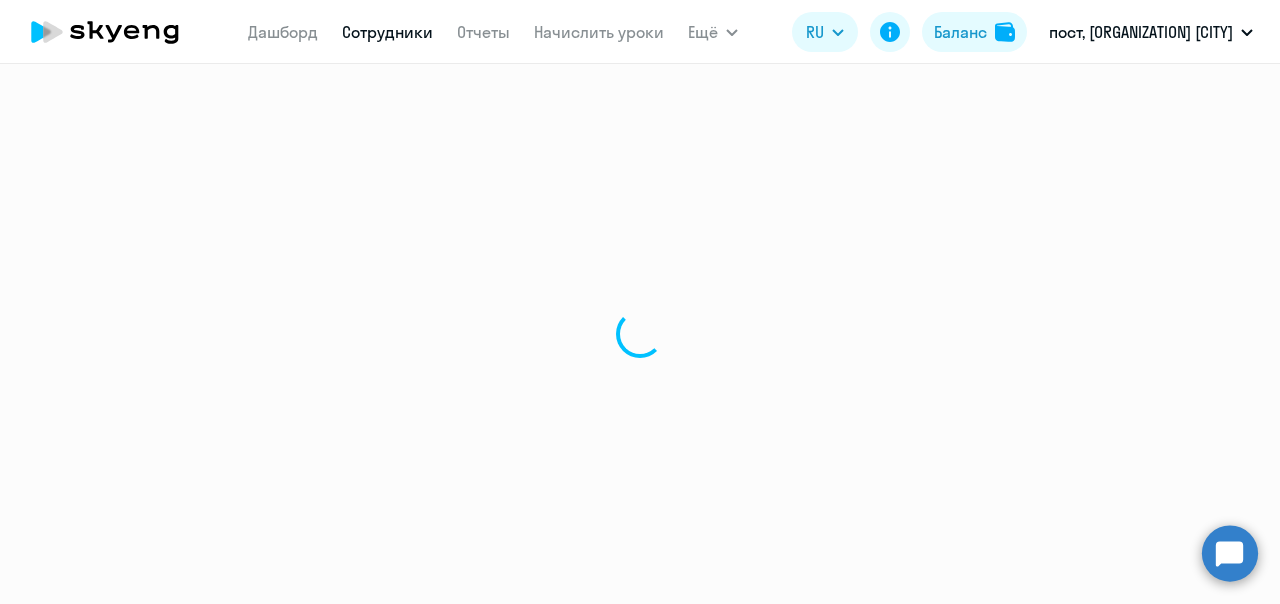 select on "30" 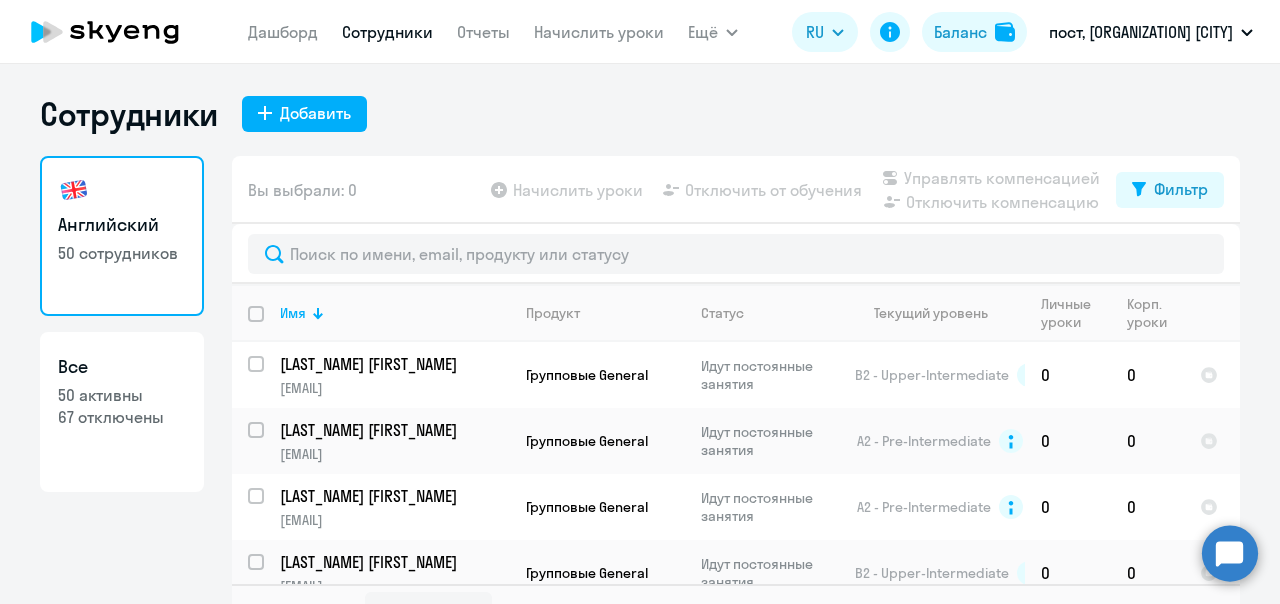 click on "Дашборд
Сотрудники
Отчеты
Начислить уроки" 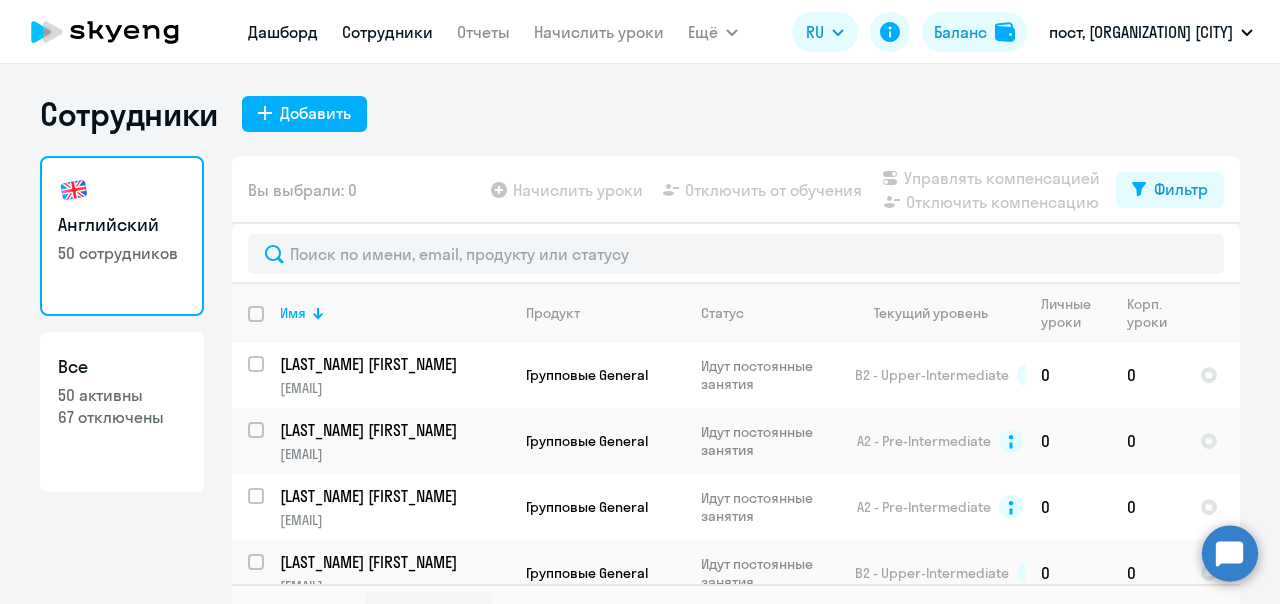 click on "Дашборд" at bounding box center (283, 32) 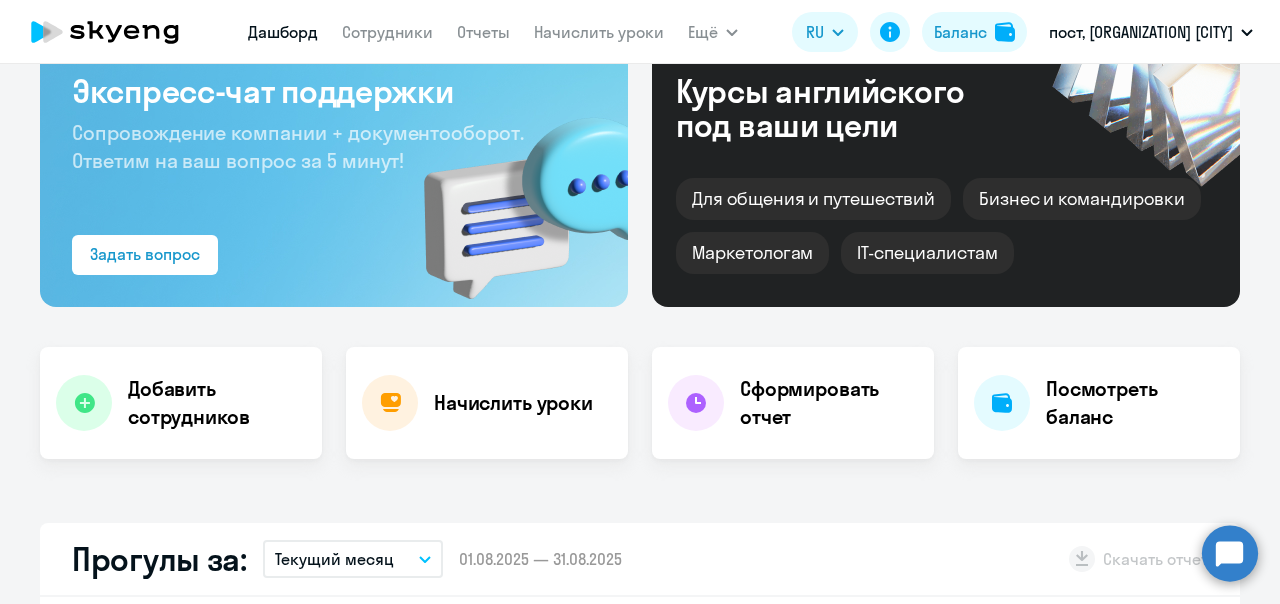 scroll, scrollTop: 300, scrollLeft: 0, axis: vertical 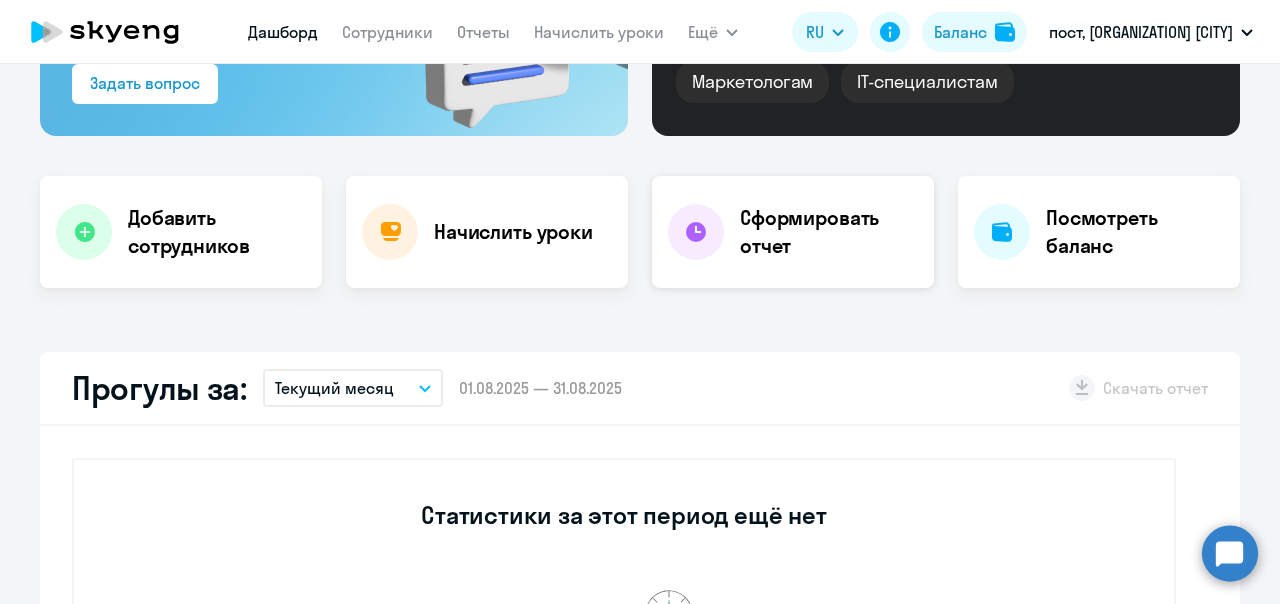 select on "30" 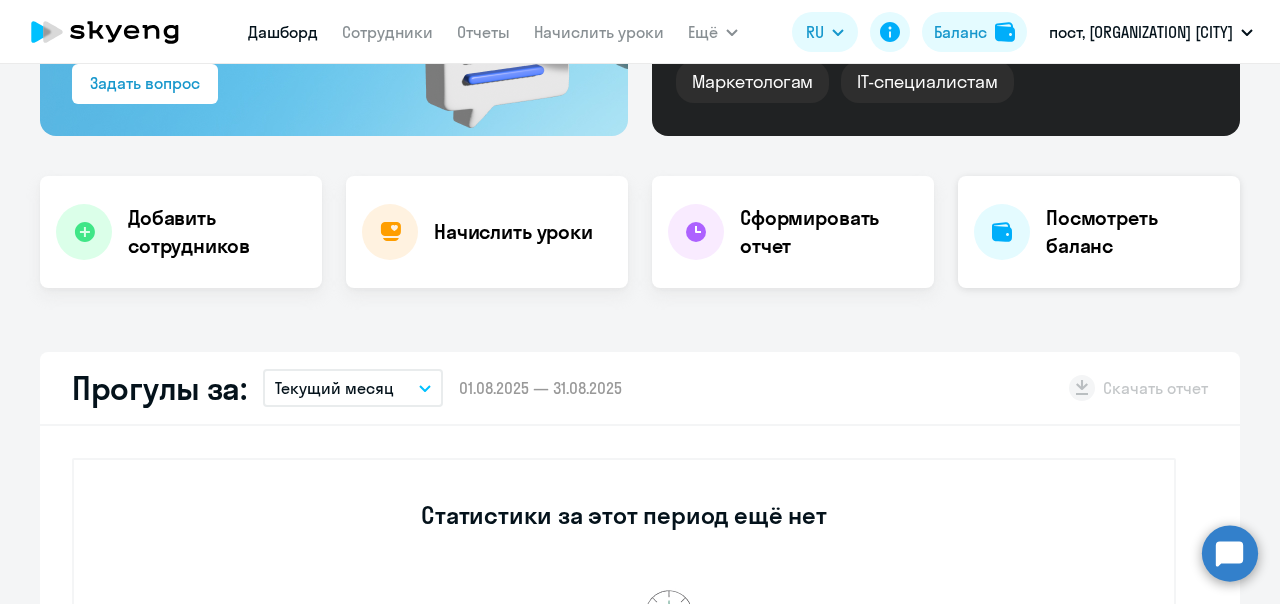 click on "Посмотреть баланс" 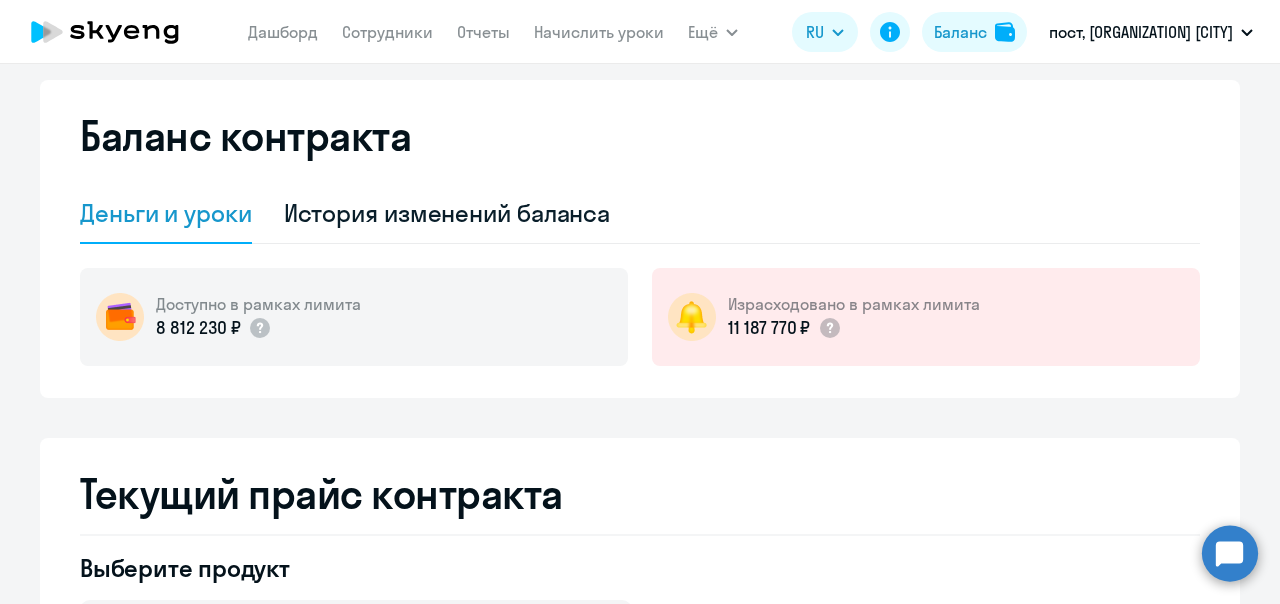 scroll, scrollTop: 0, scrollLeft: 0, axis: both 